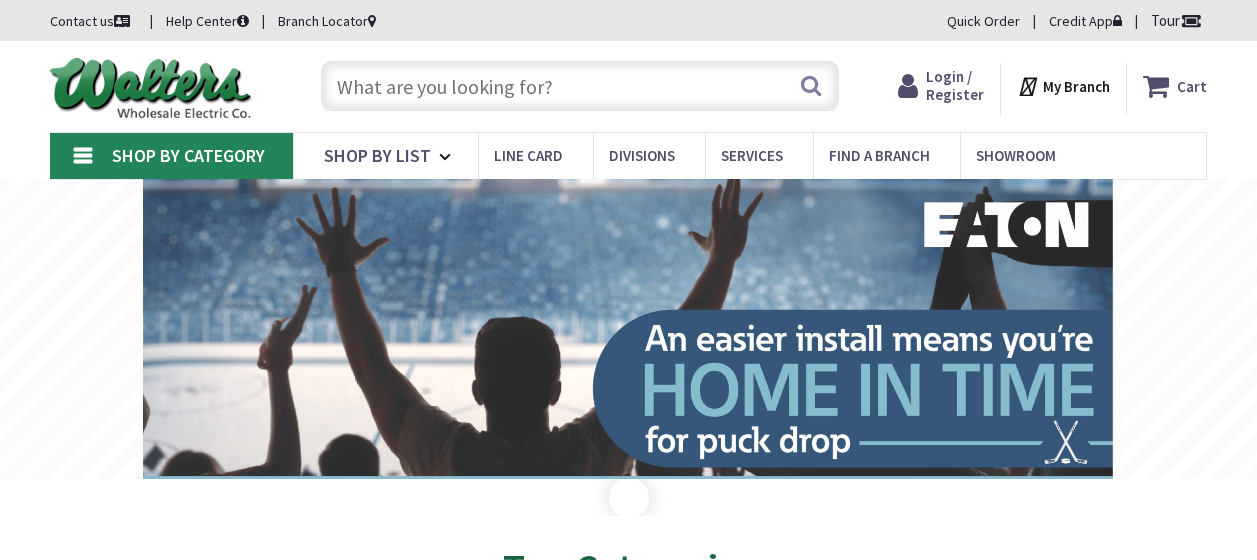 scroll, scrollTop: 0, scrollLeft: 0, axis: both 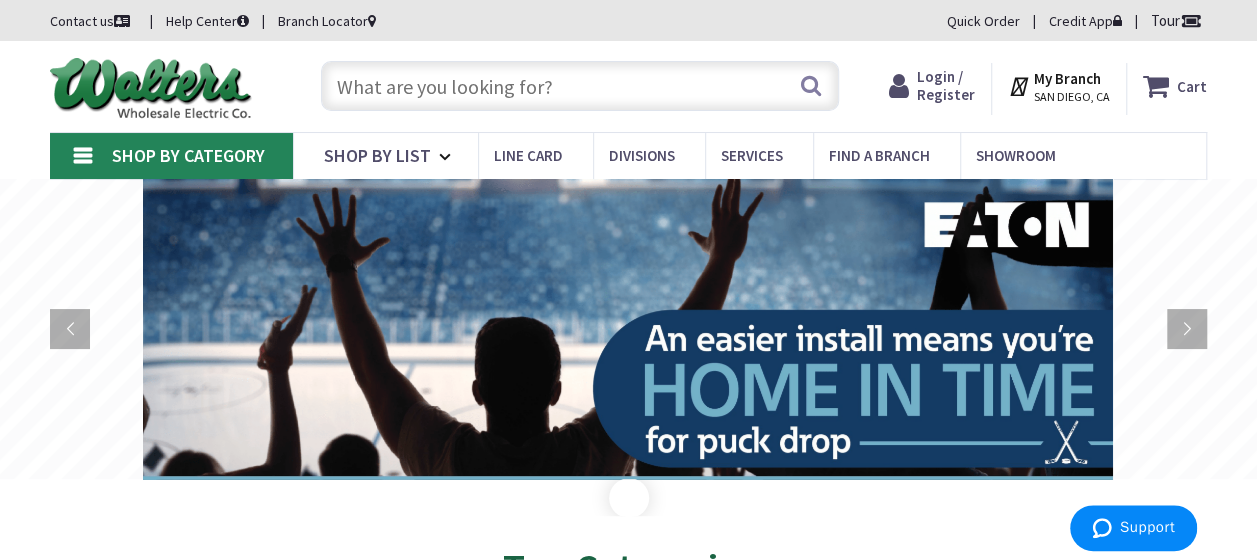 click at bounding box center [580, 86] 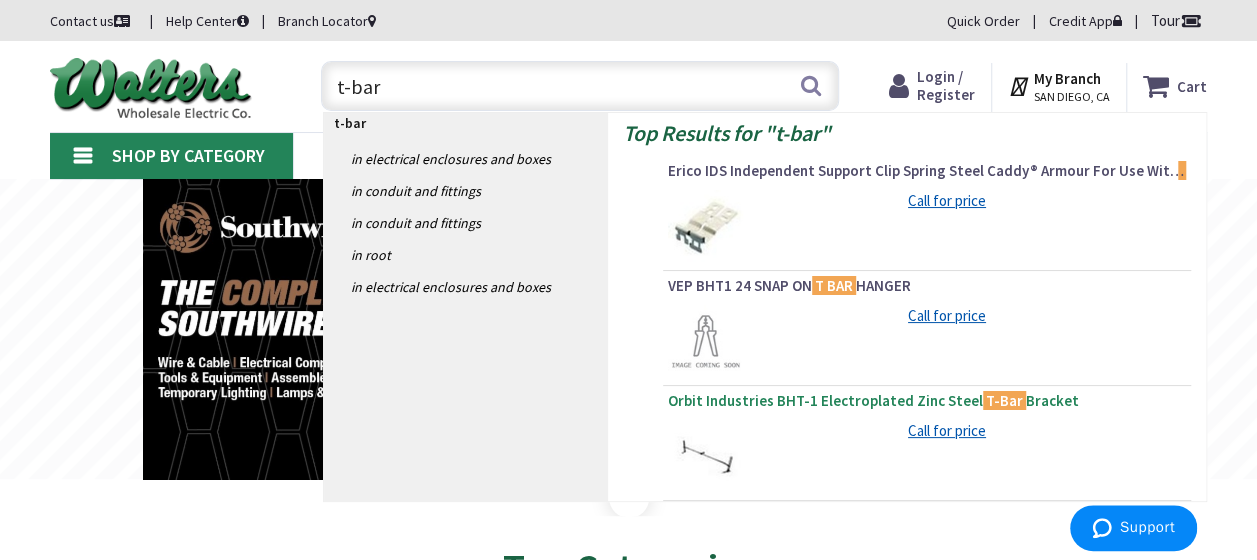 type on "t-bar" 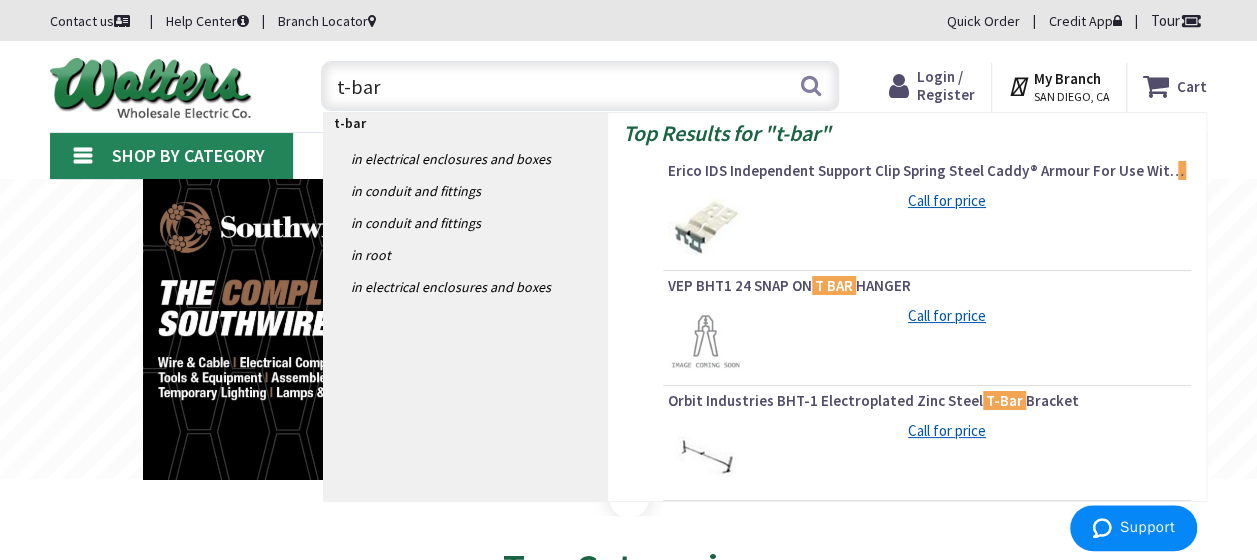 click on "Orbit Industries BHT-1 Electroplated Zinc Steel  T-Bar  Bracket" at bounding box center (927, 401) 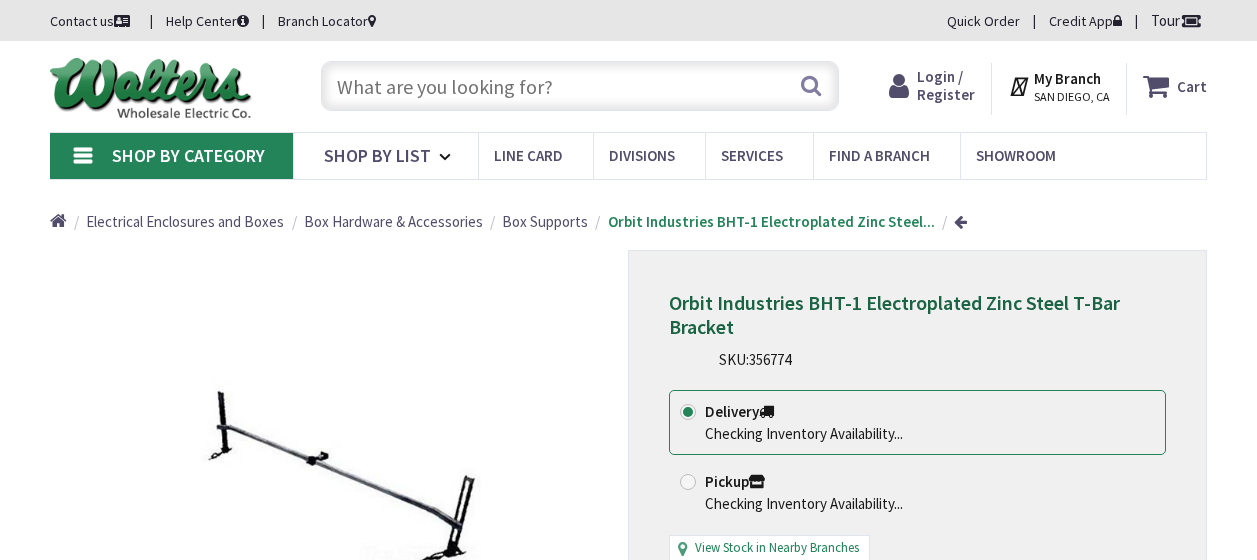 scroll, scrollTop: 0, scrollLeft: 0, axis: both 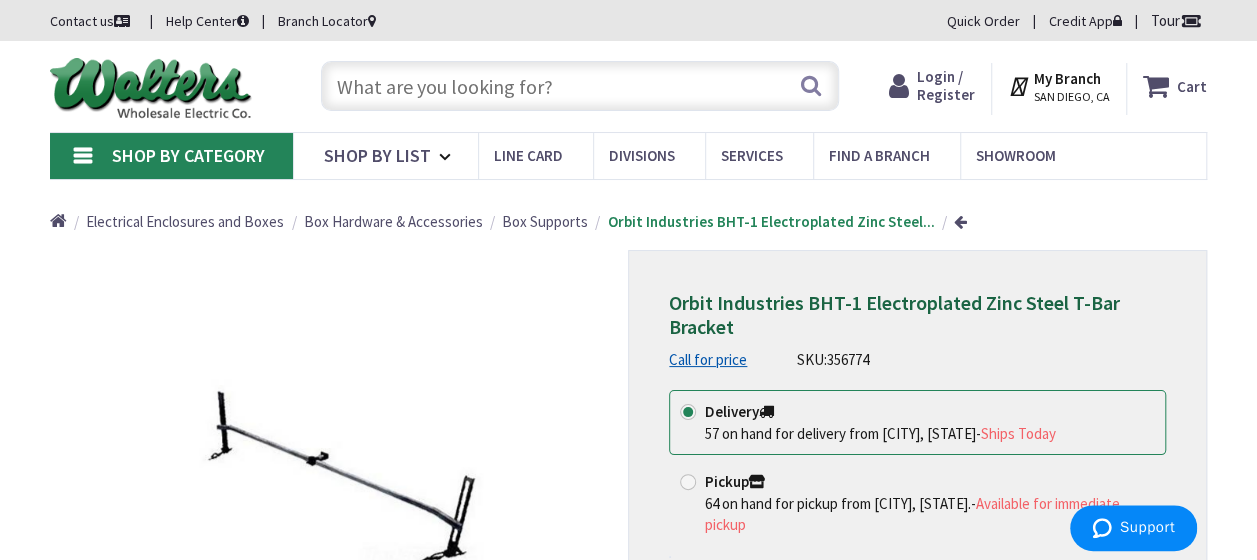 click on "Home
Electrical Enclosures and Boxes
Box Hardware & Accessories
Box Supports
Orbit Industries BHT-1 Electroplated Zinc Steel..." at bounding box center (628, 214) 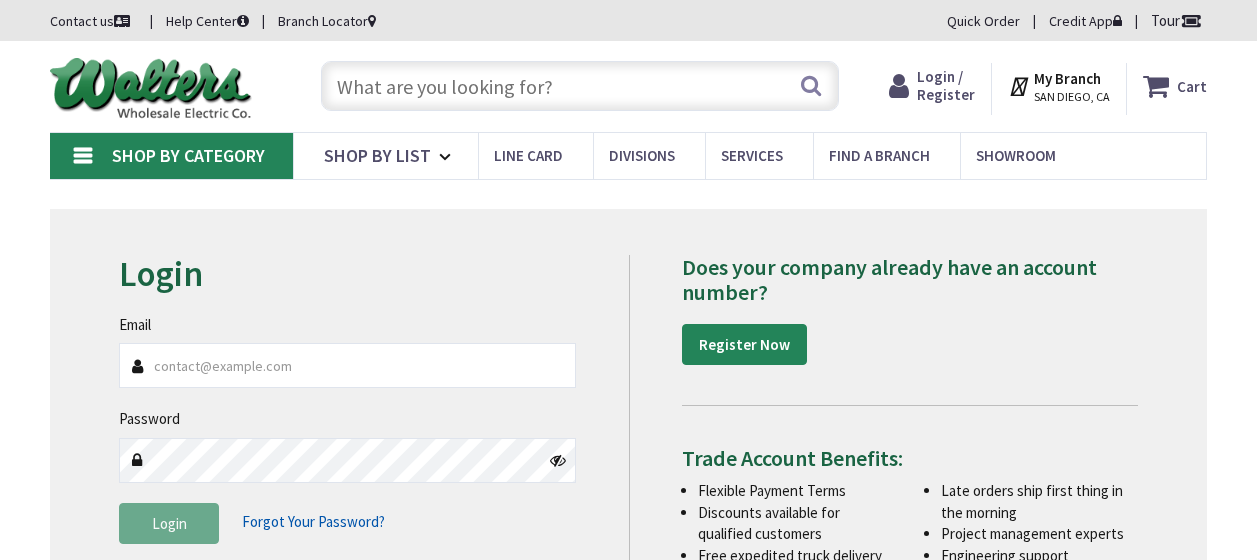 scroll, scrollTop: 0, scrollLeft: 0, axis: both 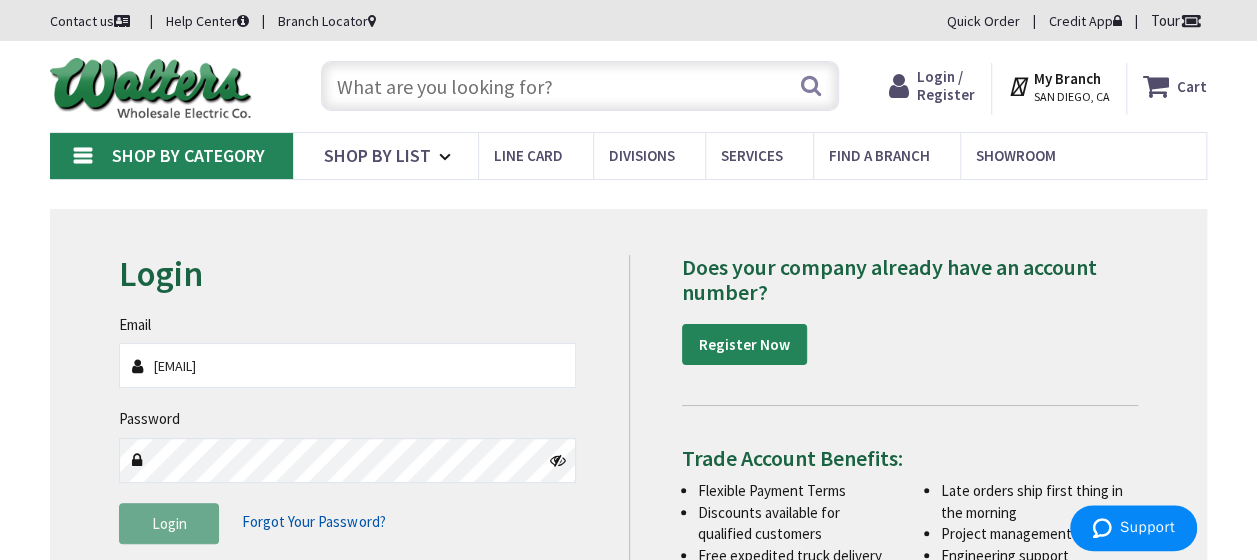 type on "[EMAIL]" 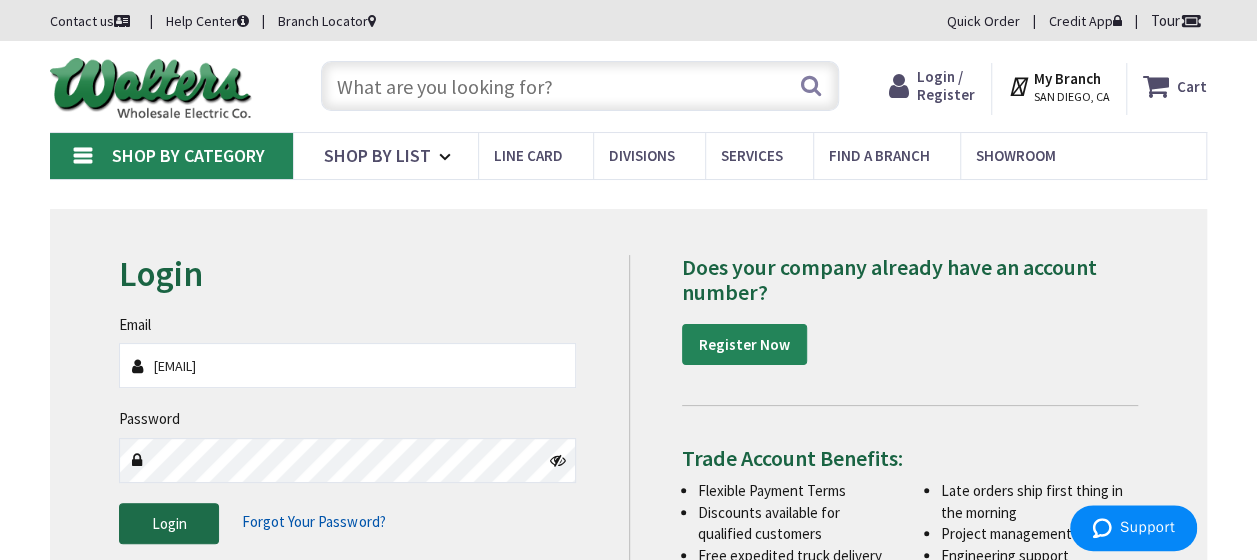 click on "Login" at bounding box center (169, 524) 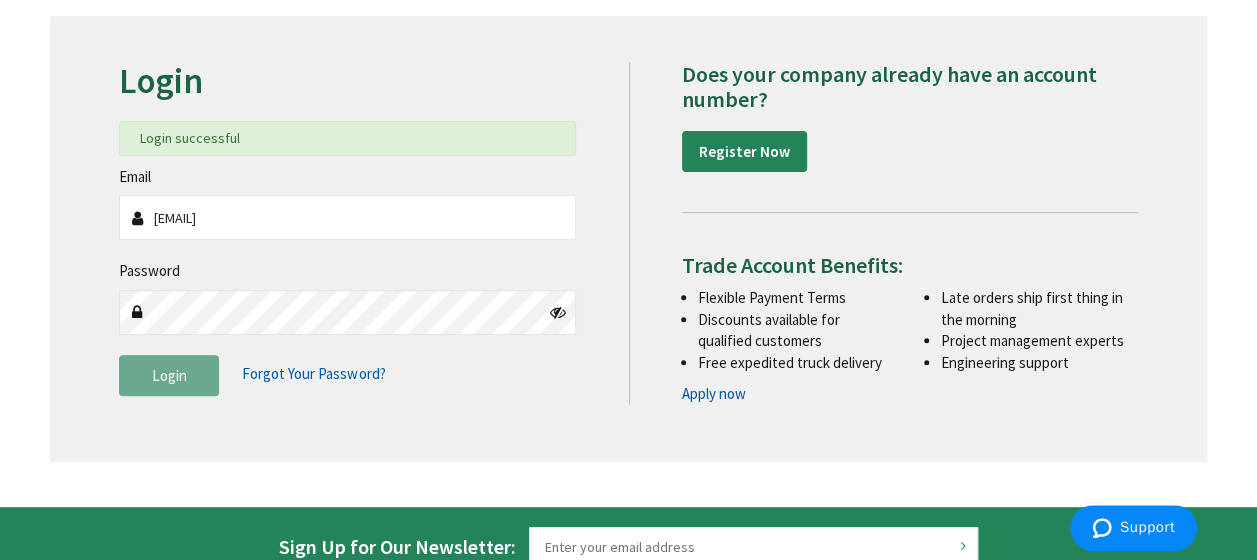 scroll, scrollTop: 200, scrollLeft: 0, axis: vertical 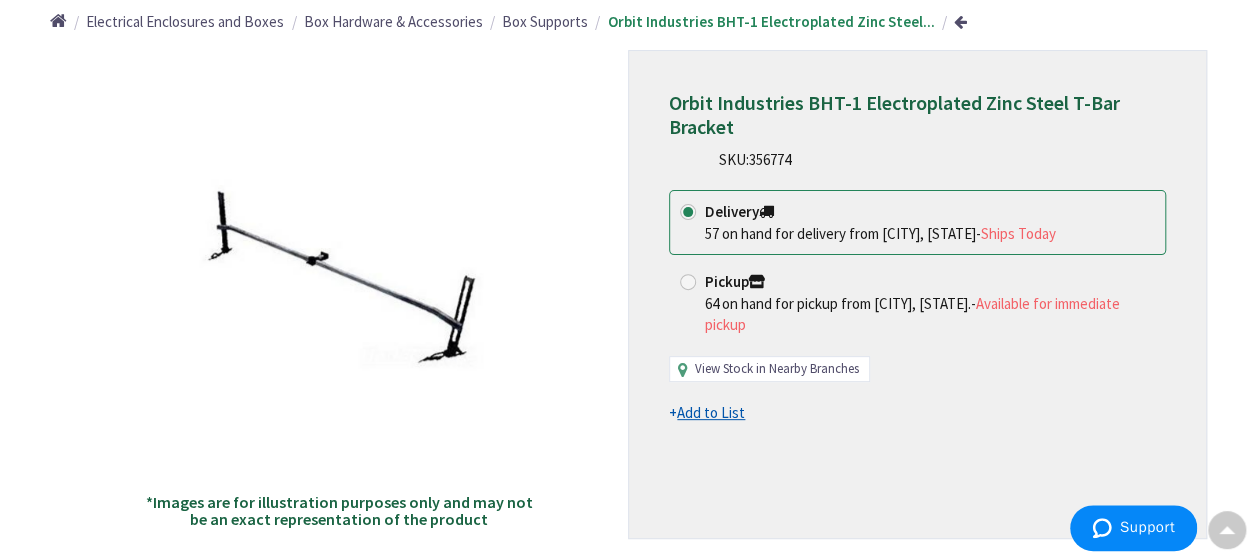 click on "View Stock in Nearby Branches" at bounding box center [777, 369] 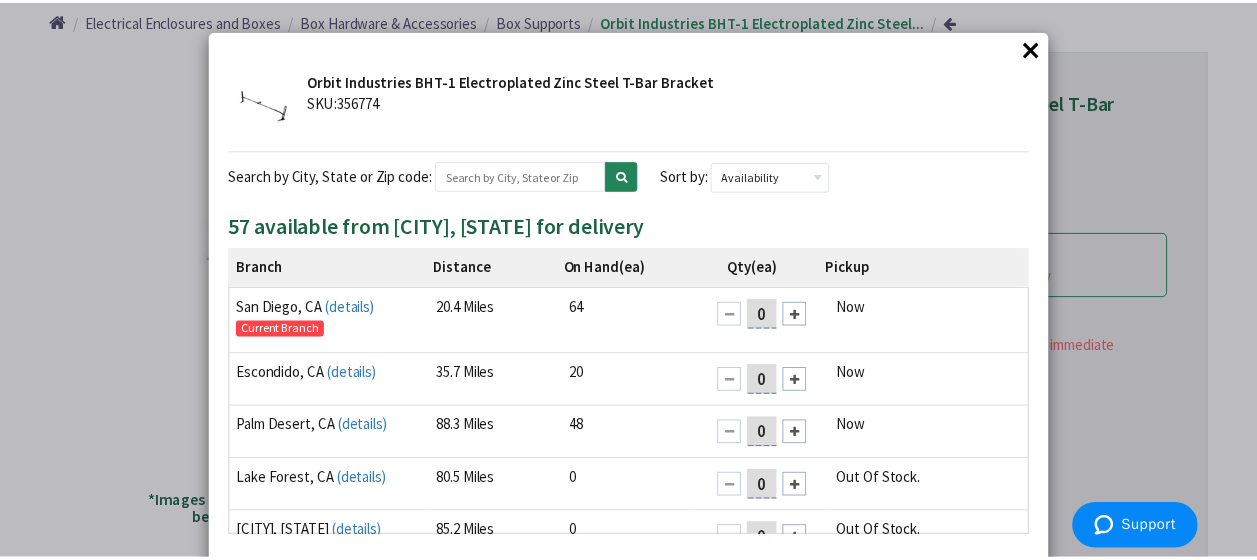 scroll, scrollTop: 0, scrollLeft: 0, axis: both 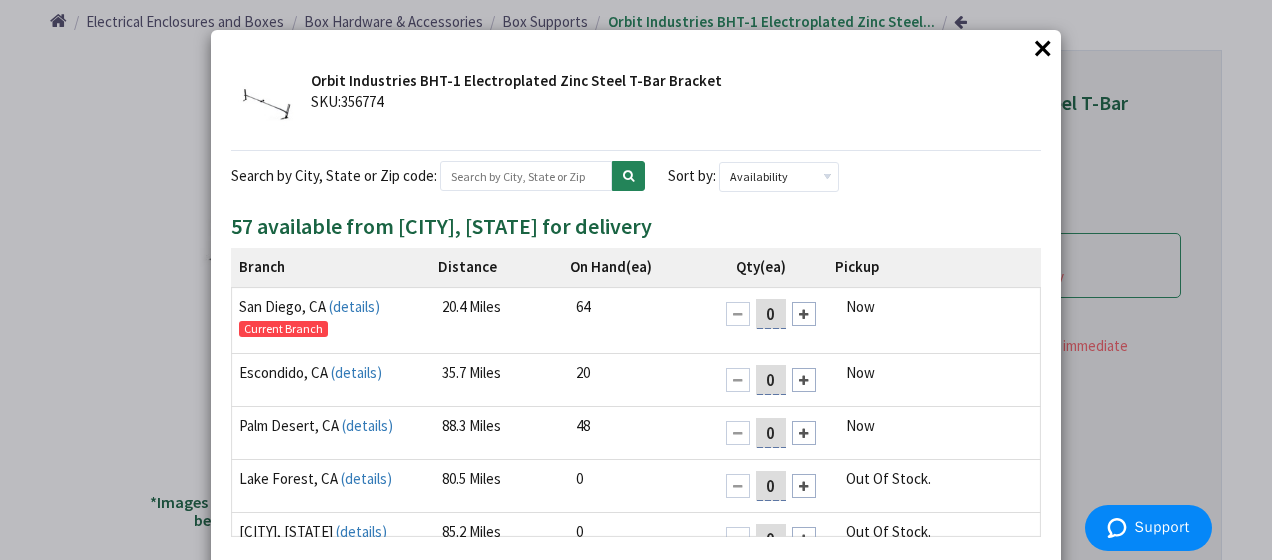 click on "×" at bounding box center [1043, 48] 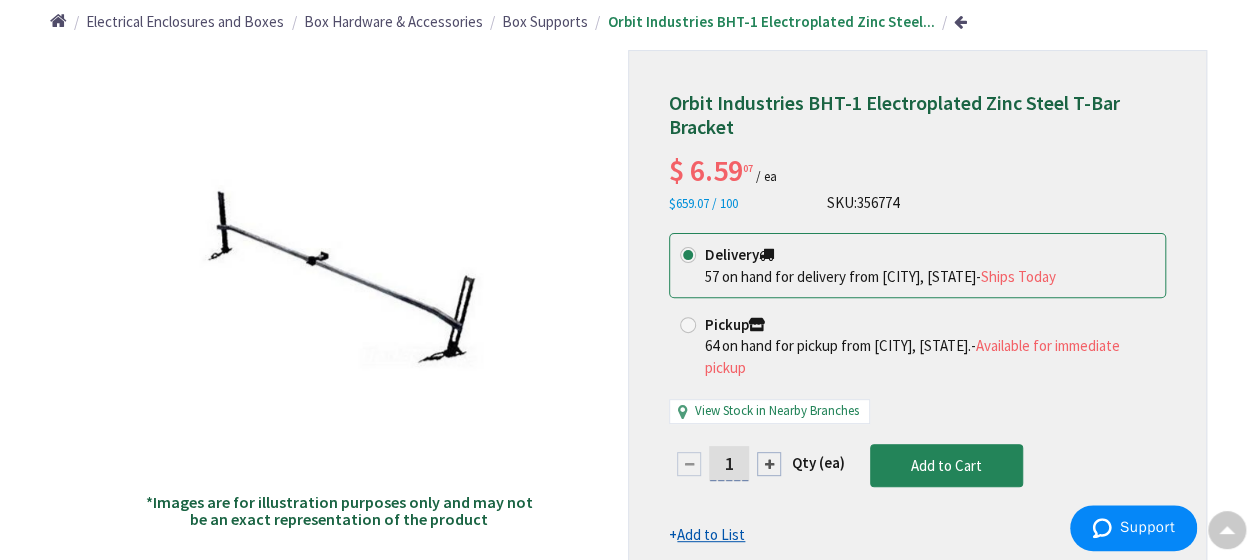 drag, startPoint x: 742, startPoint y: 170, endPoint x: 686, endPoint y: 176, distance: 56.32051 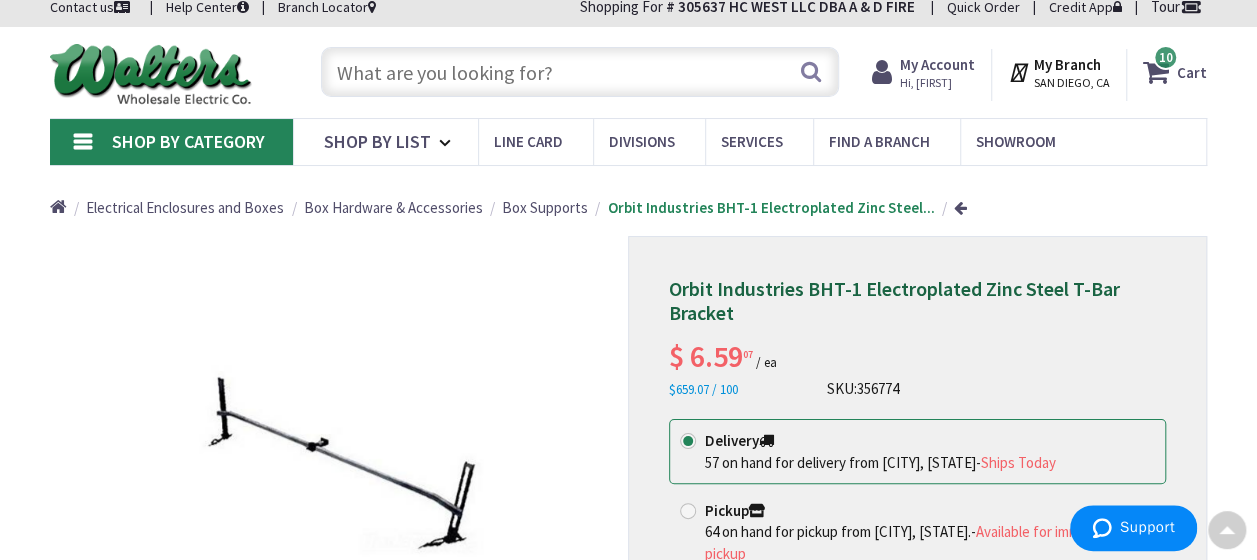 scroll, scrollTop: 0, scrollLeft: 0, axis: both 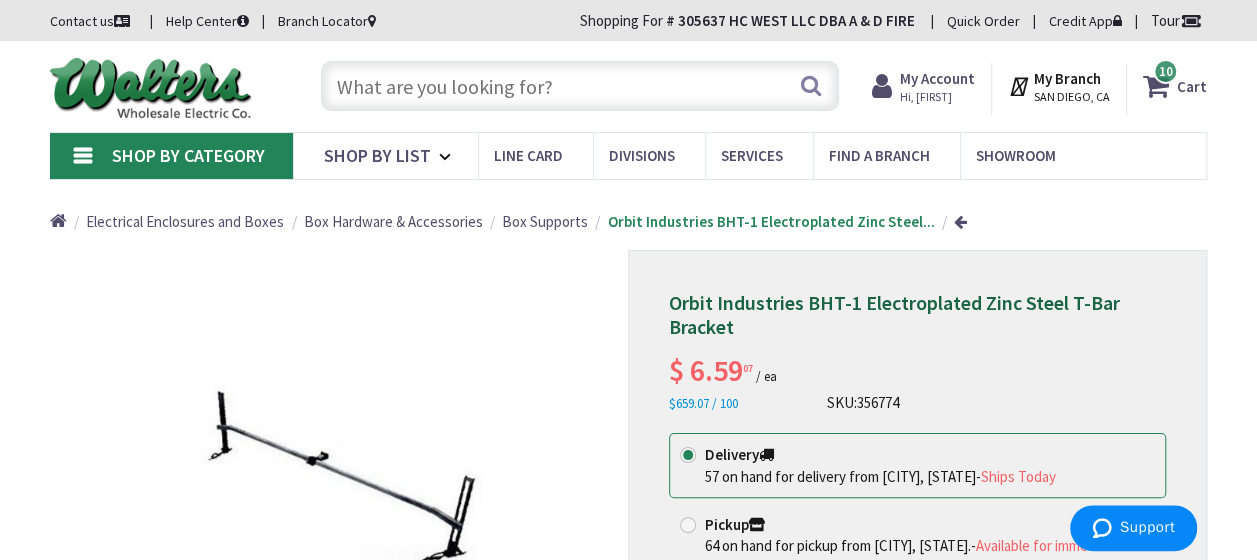 click at bounding box center [580, 86] 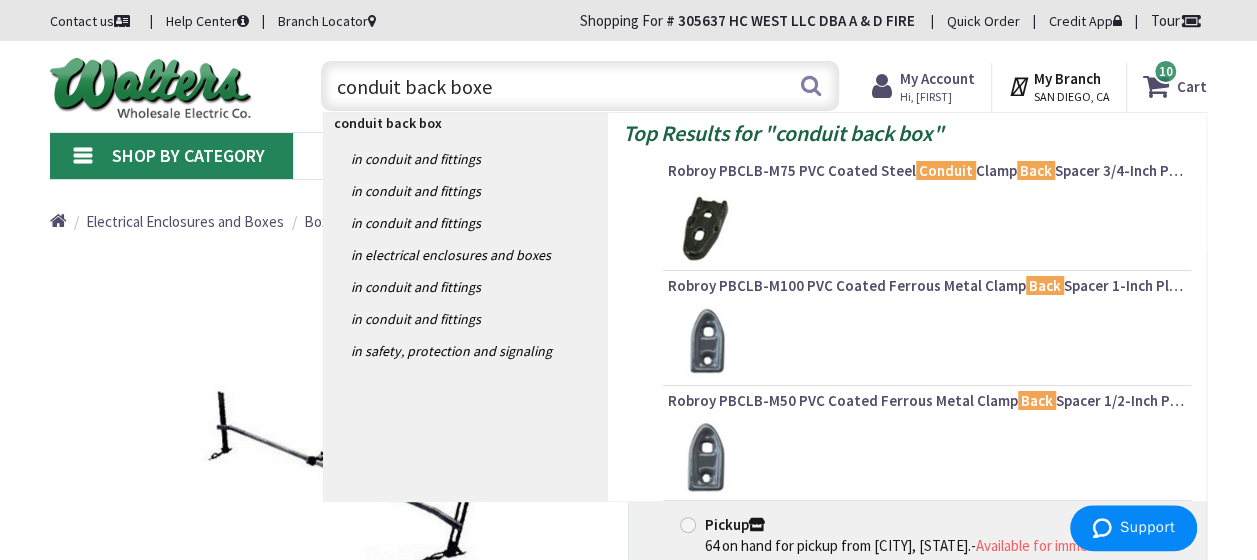 type on "conduit back boxes" 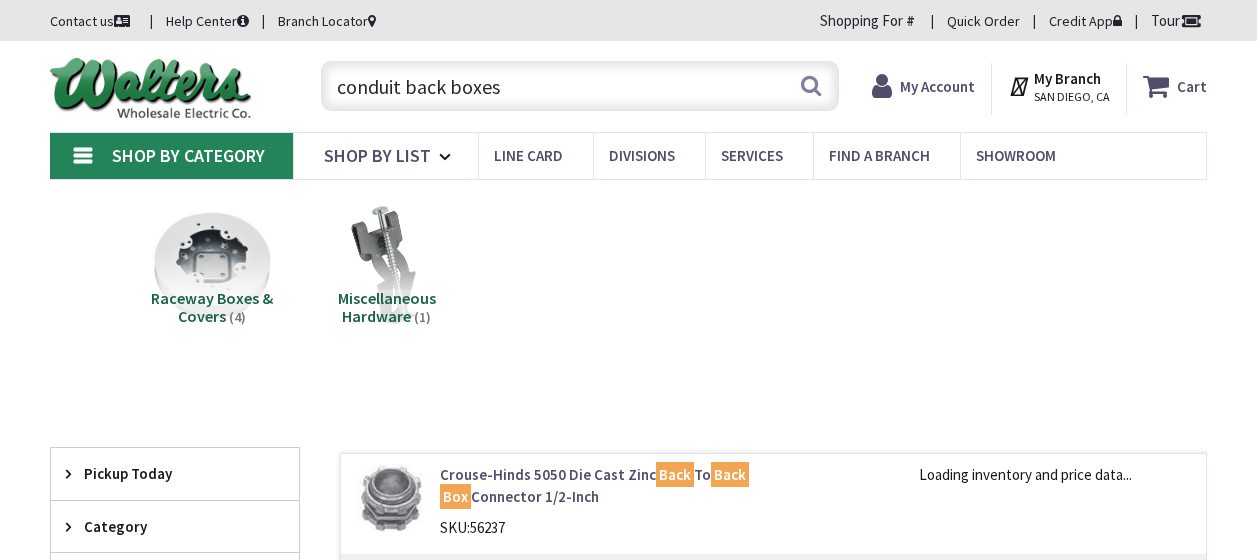 scroll, scrollTop: 0, scrollLeft: 0, axis: both 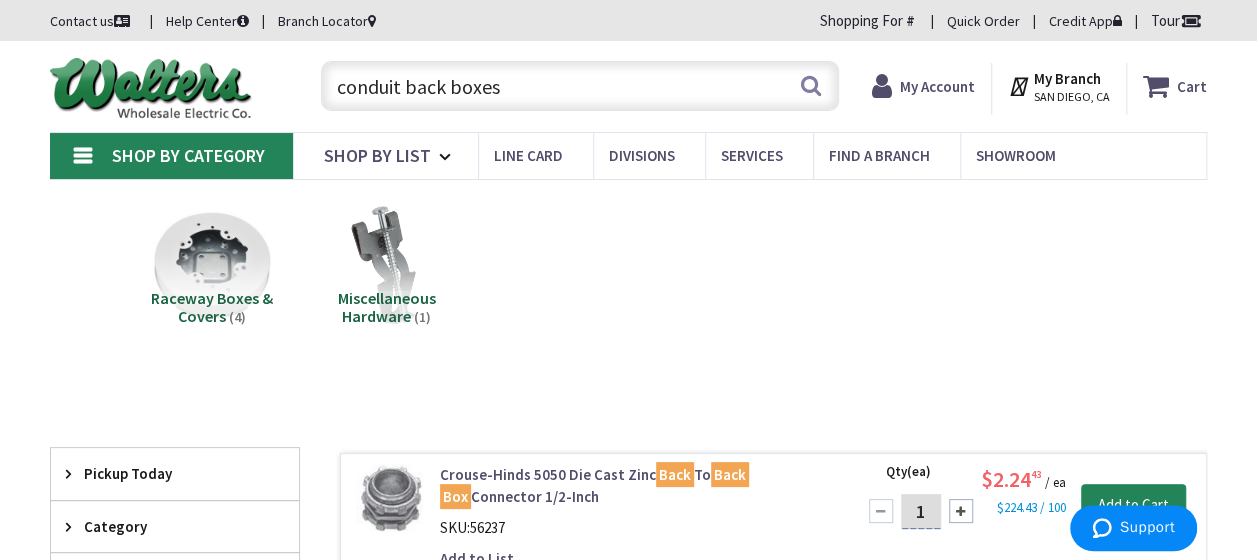 drag, startPoint x: 474, startPoint y: 89, endPoint x: 338, endPoint y: 89, distance: 136 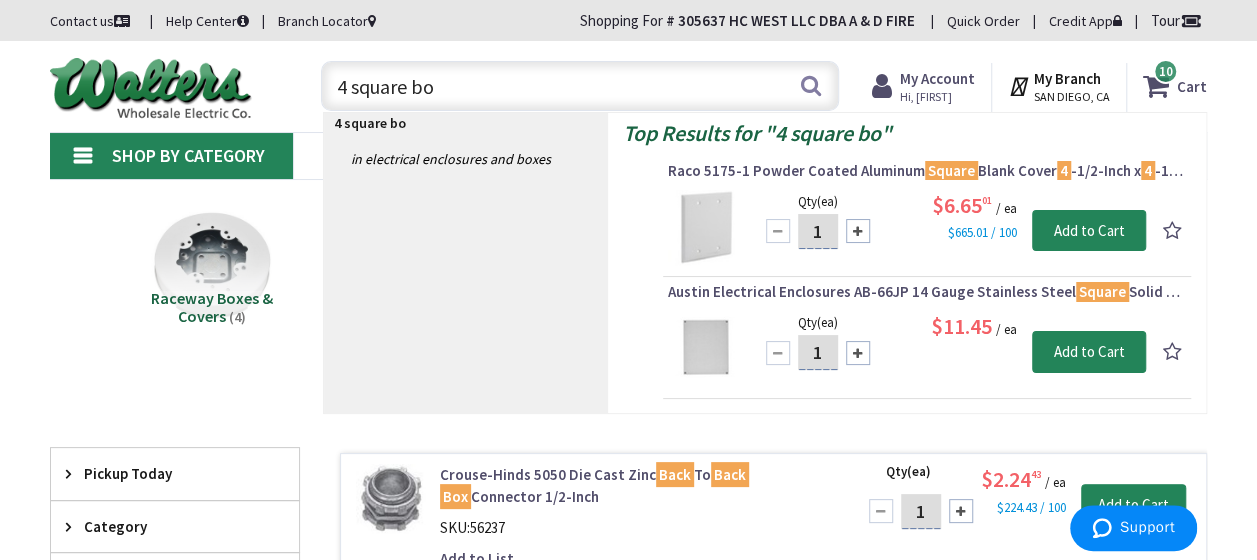 type on "4 square box" 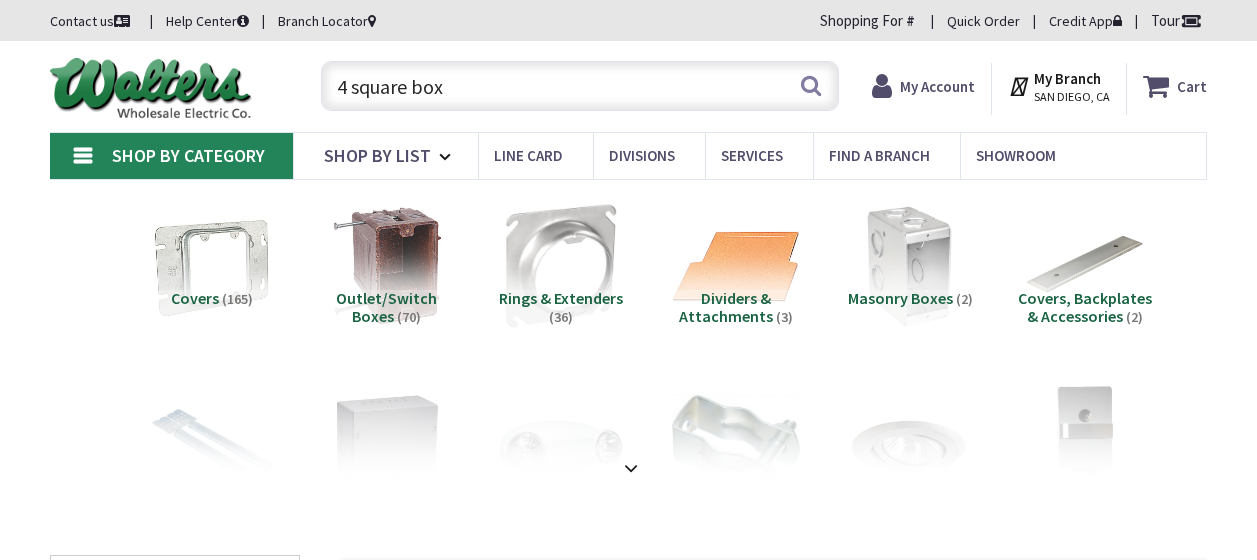 scroll, scrollTop: 0, scrollLeft: 0, axis: both 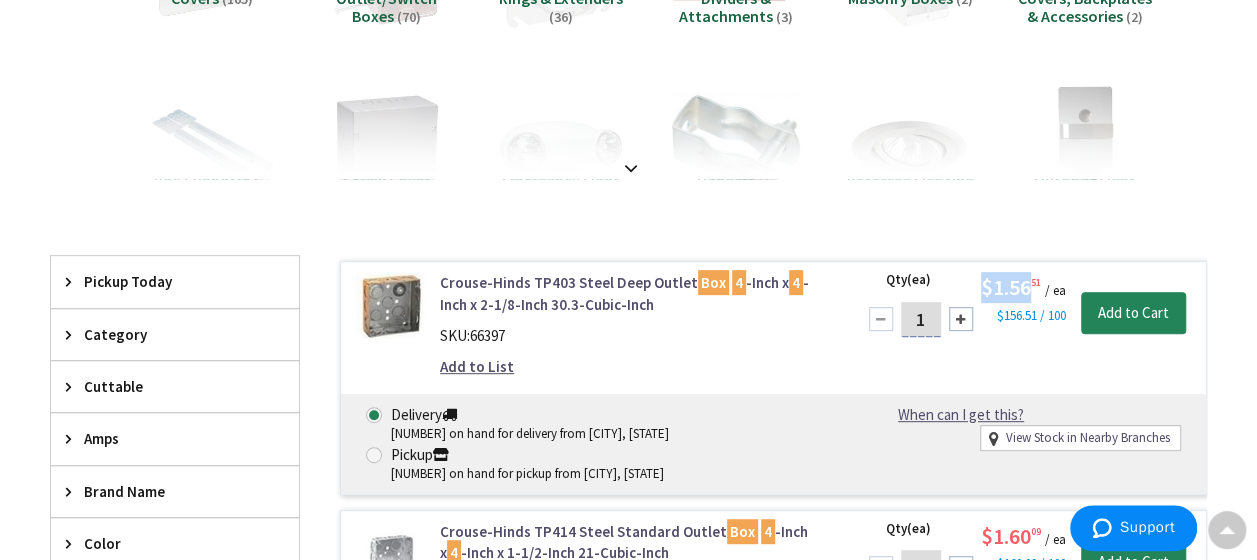 drag, startPoint x: 988, startPoint y: 291, endPoint x: 1027, endPoint y: 288, distance: 39.115215 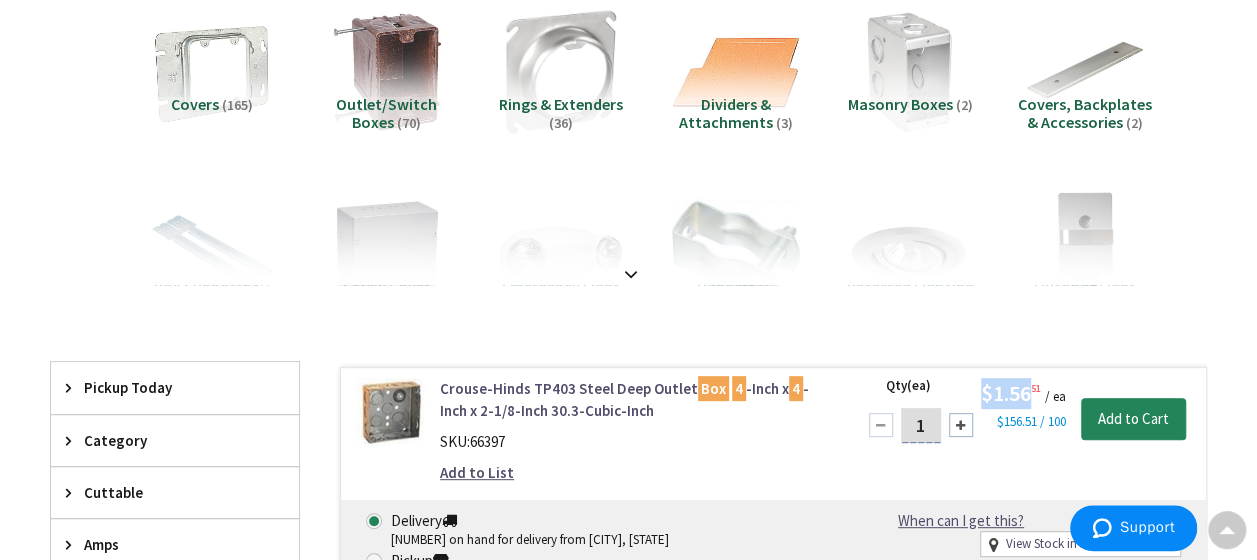 scroll, scrollTop: 0, scrollLeft: 0, axis: both 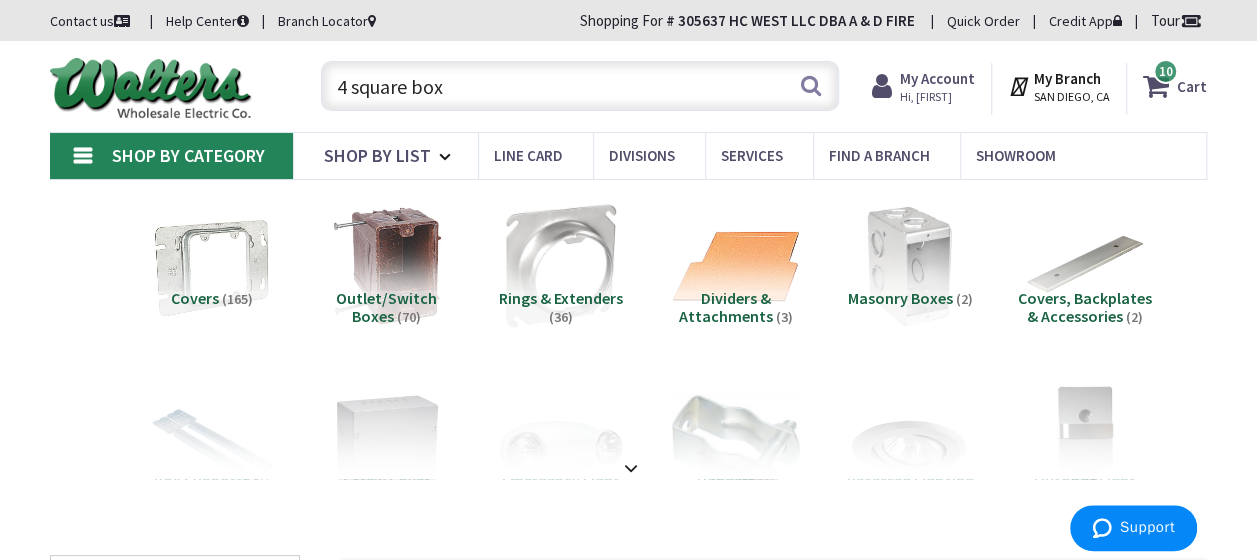 click on "4 square box" at bounding box center [580, 86] 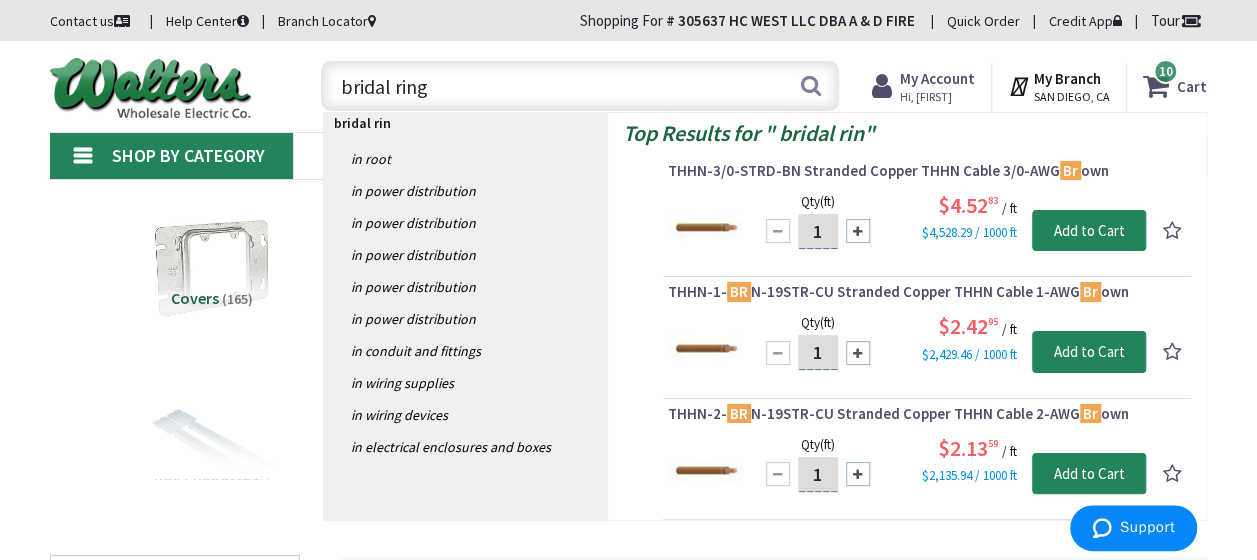 type on "bridal rings" 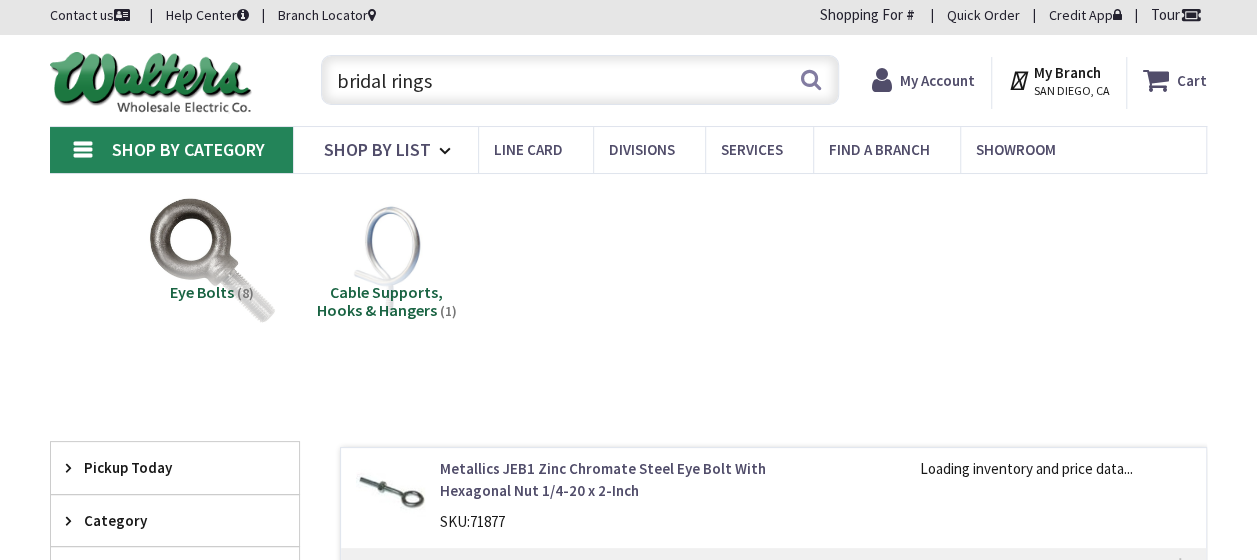 scroll, scrollTop: 100, scrollLeft: 0, axis: vertical 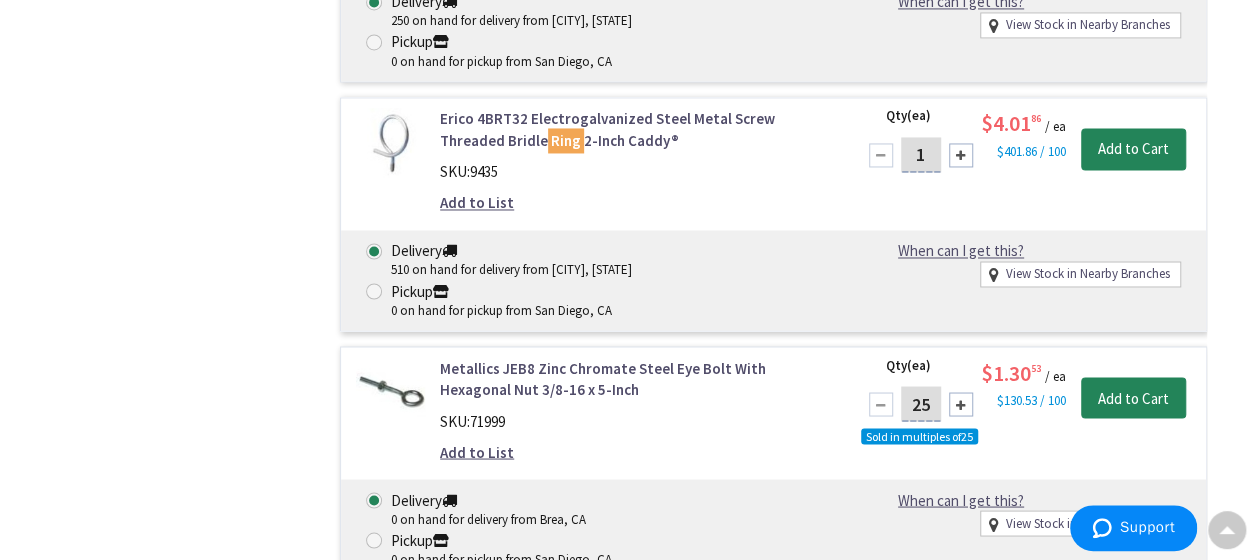 click at bounding box center (390, 142) 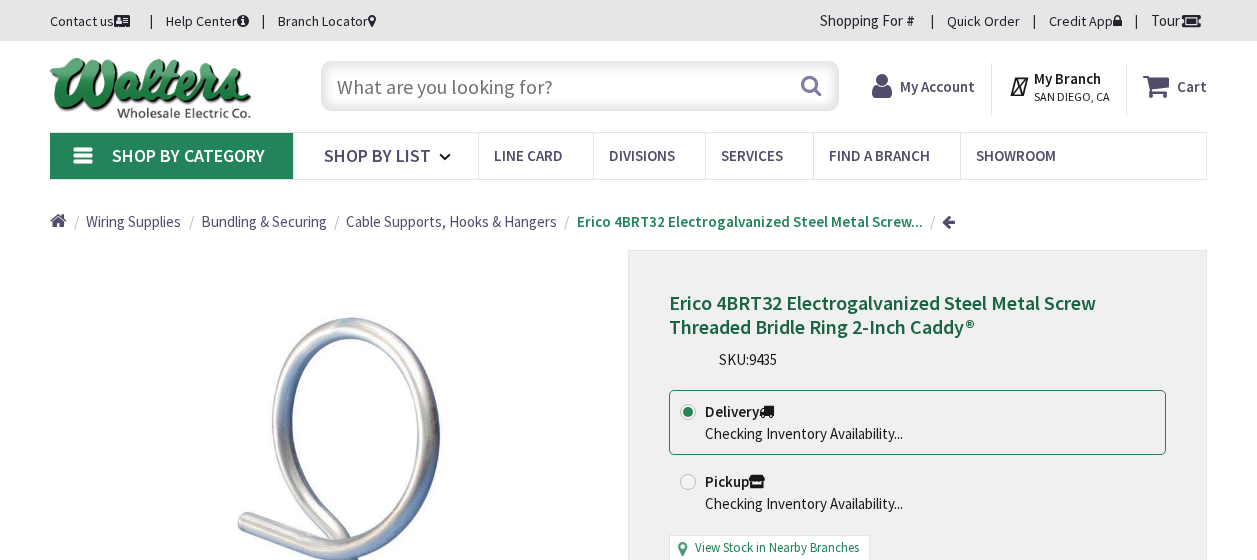 scroll, scrollTop: 0, scrollLeft: 0, axis: both 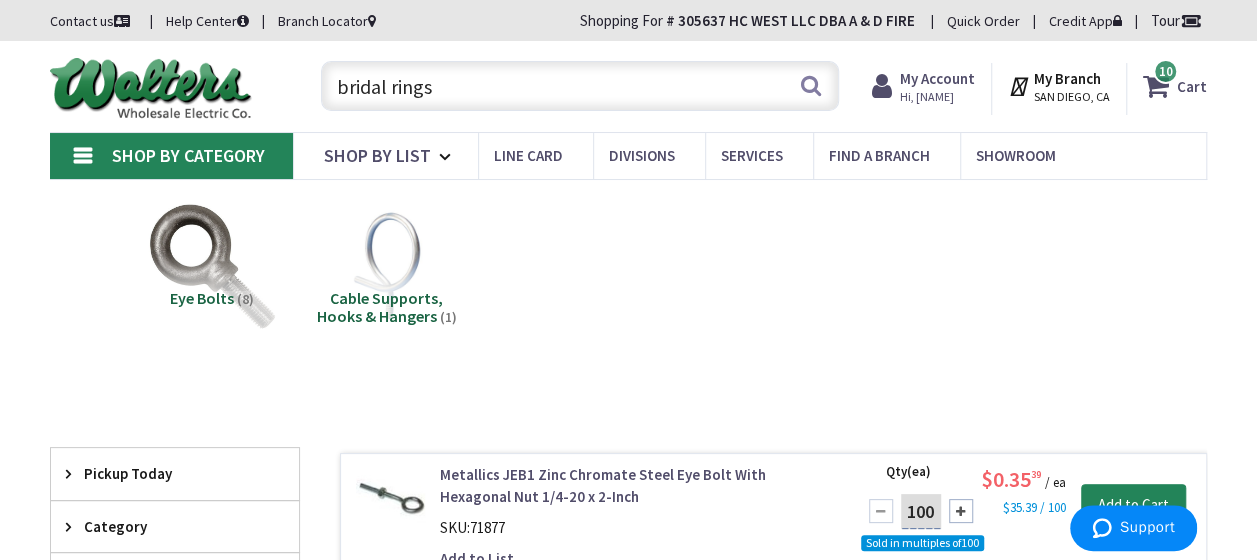 click on "Cable Supports, Hooks & Hangers" at bounding box center [380, 307] 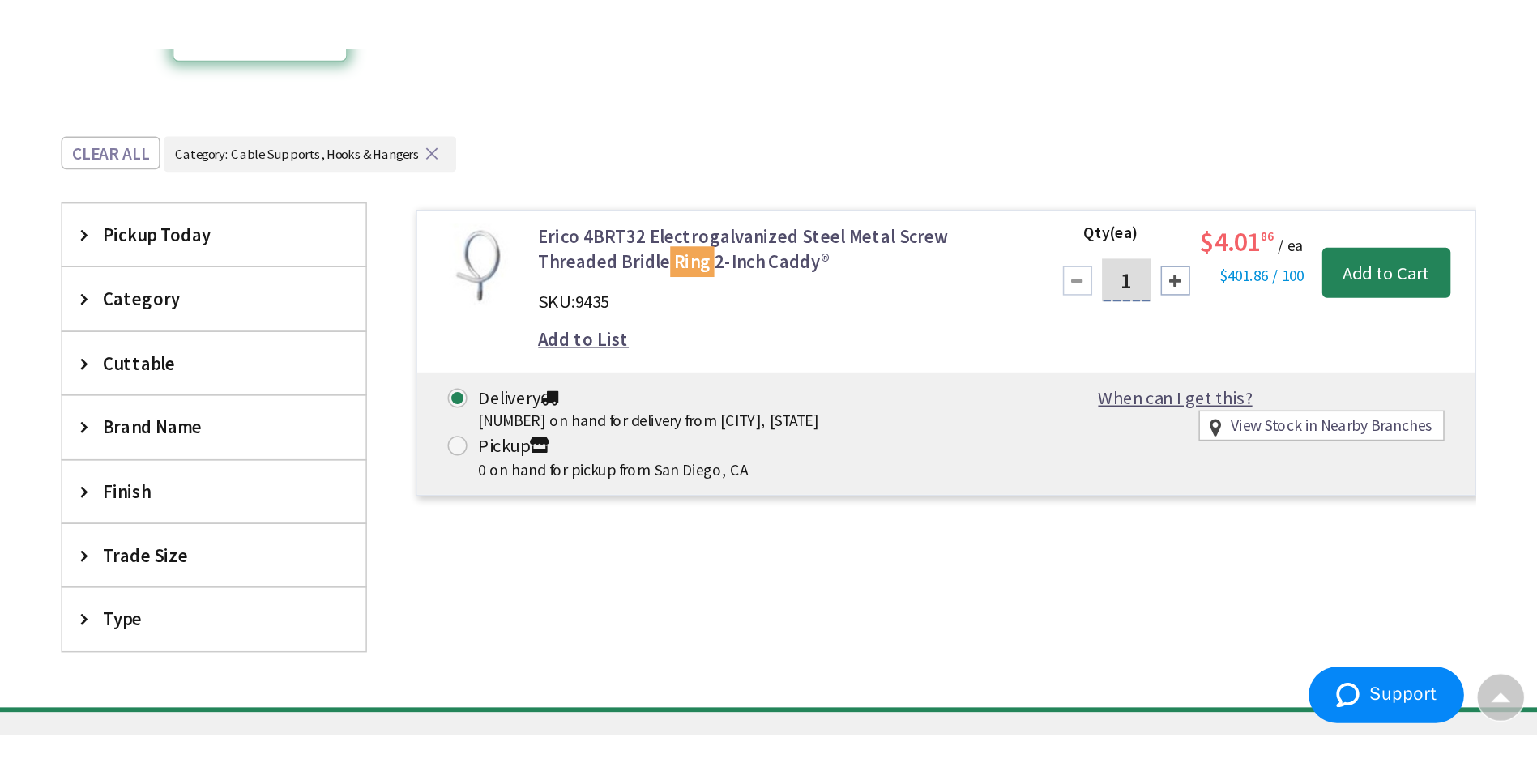scroll, scrollTop: 251, scrollLeft: 0, axis: vertical 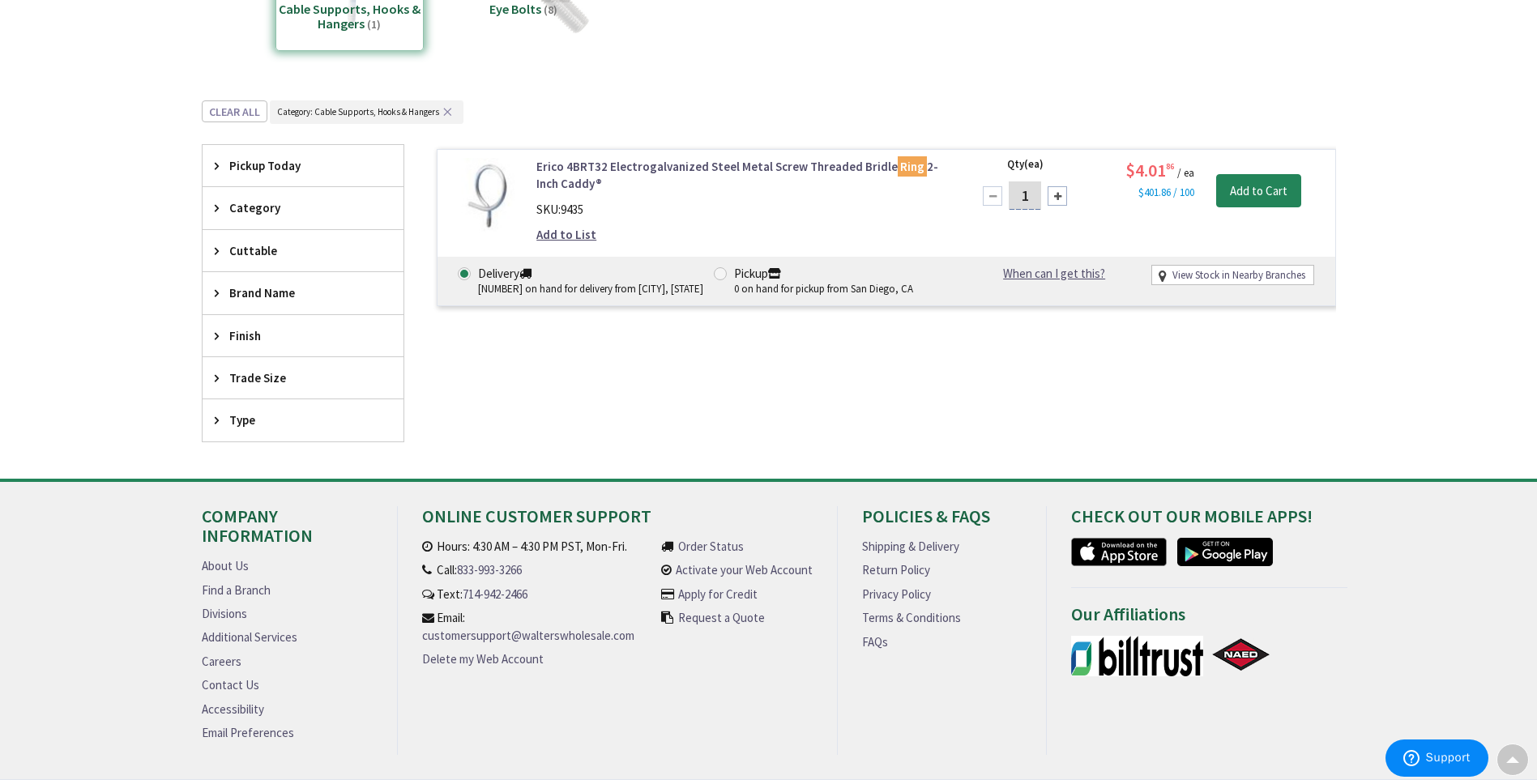 click on "Erico 4BRT32 Electrogalvanized Steel Metal Screw Threaded Bridle  Ring  2-Inch Caddy®
SKU:  9435
Add to List
Qty  (ea)
1
Please select a quantity
$4.01 86
/ ea" at bounding box center [870, 293] 